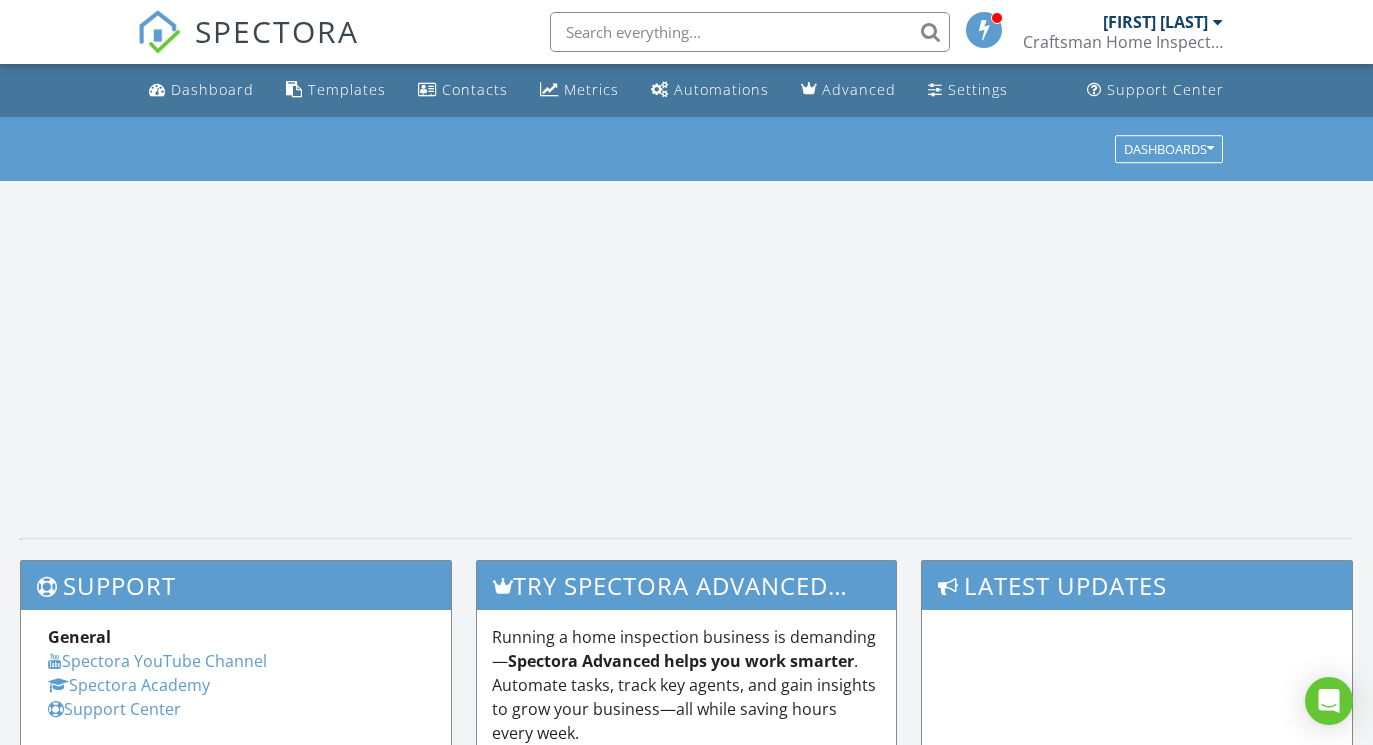 scroll, scrollTop: 0, scrollLeft: 0, axis: both 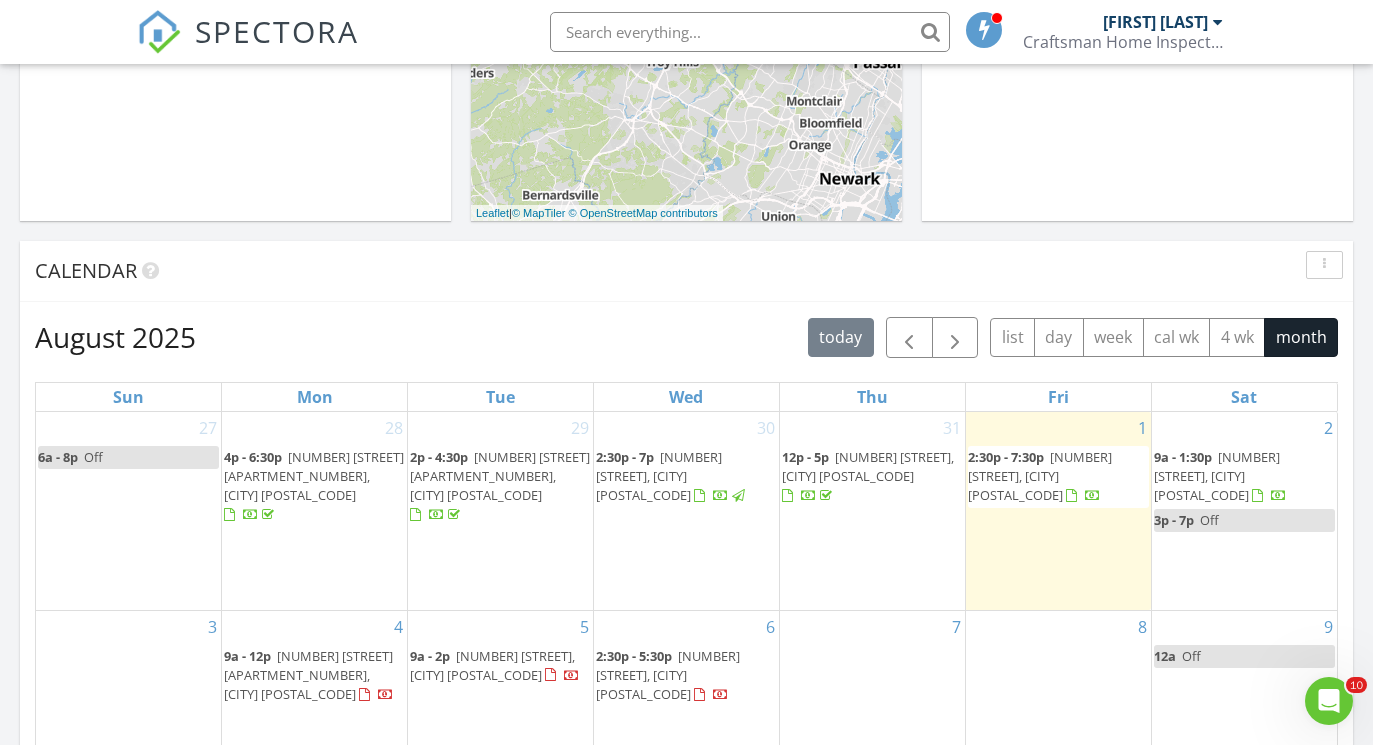 click on "[NUMBER] [STREET], [CITY] [POSTAL_CODE]" at bounding box center (1040, 476) 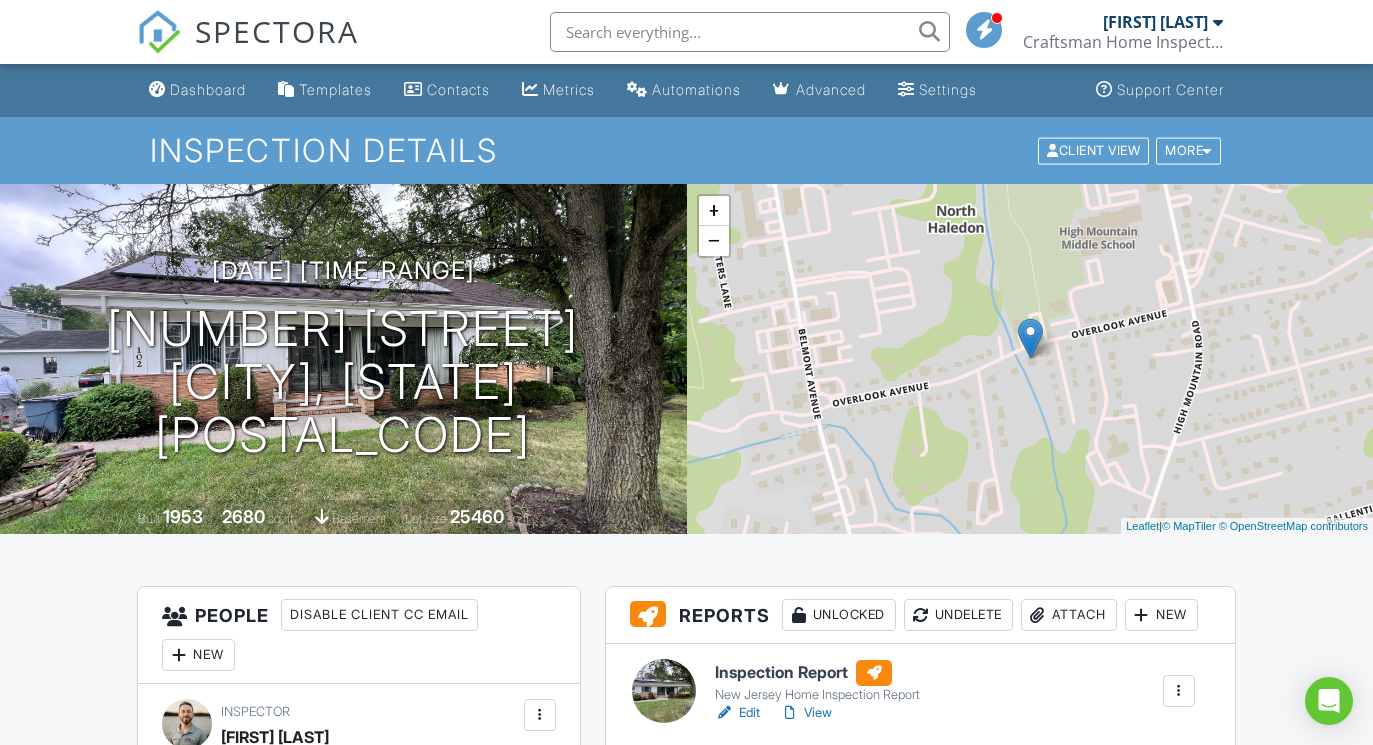scroll, scrollTop: 621, scrollLeft: 0, axis: vertical 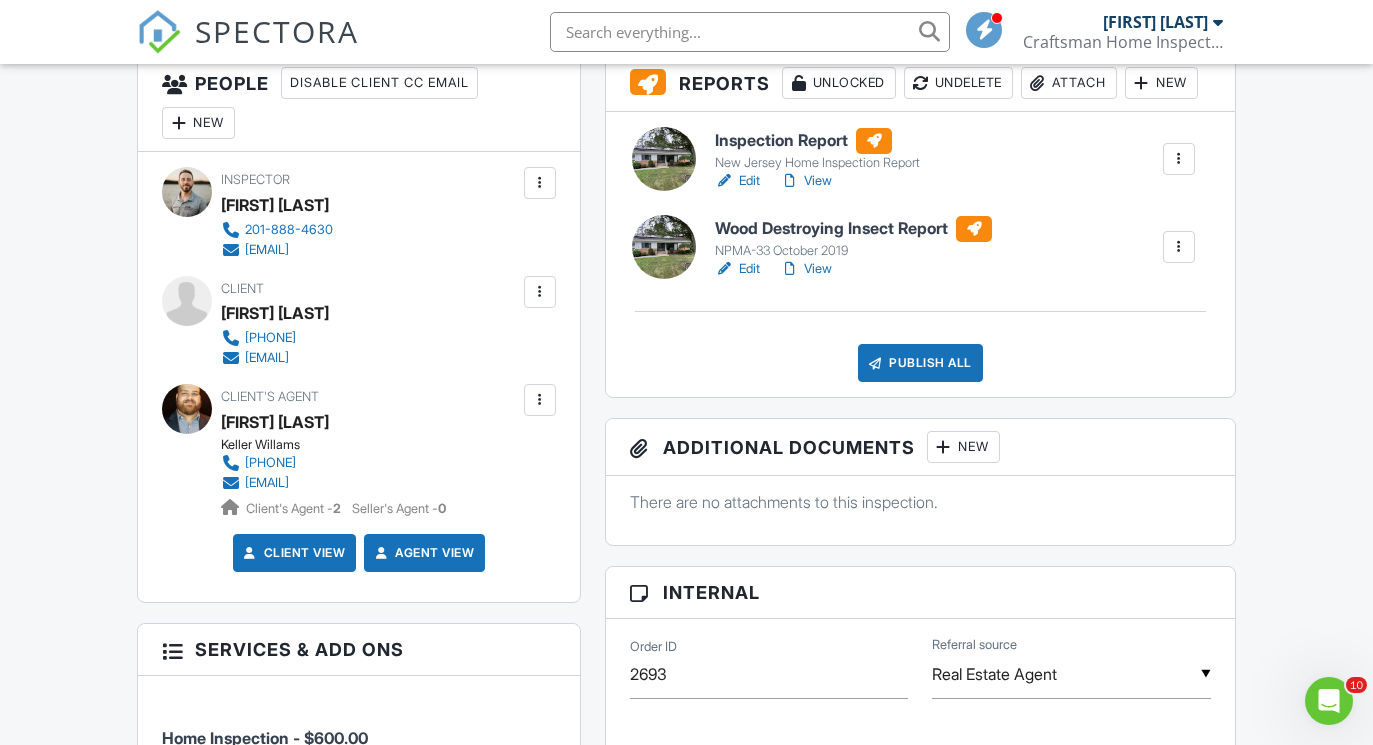 click on "View" at bounding box center [806, 181] 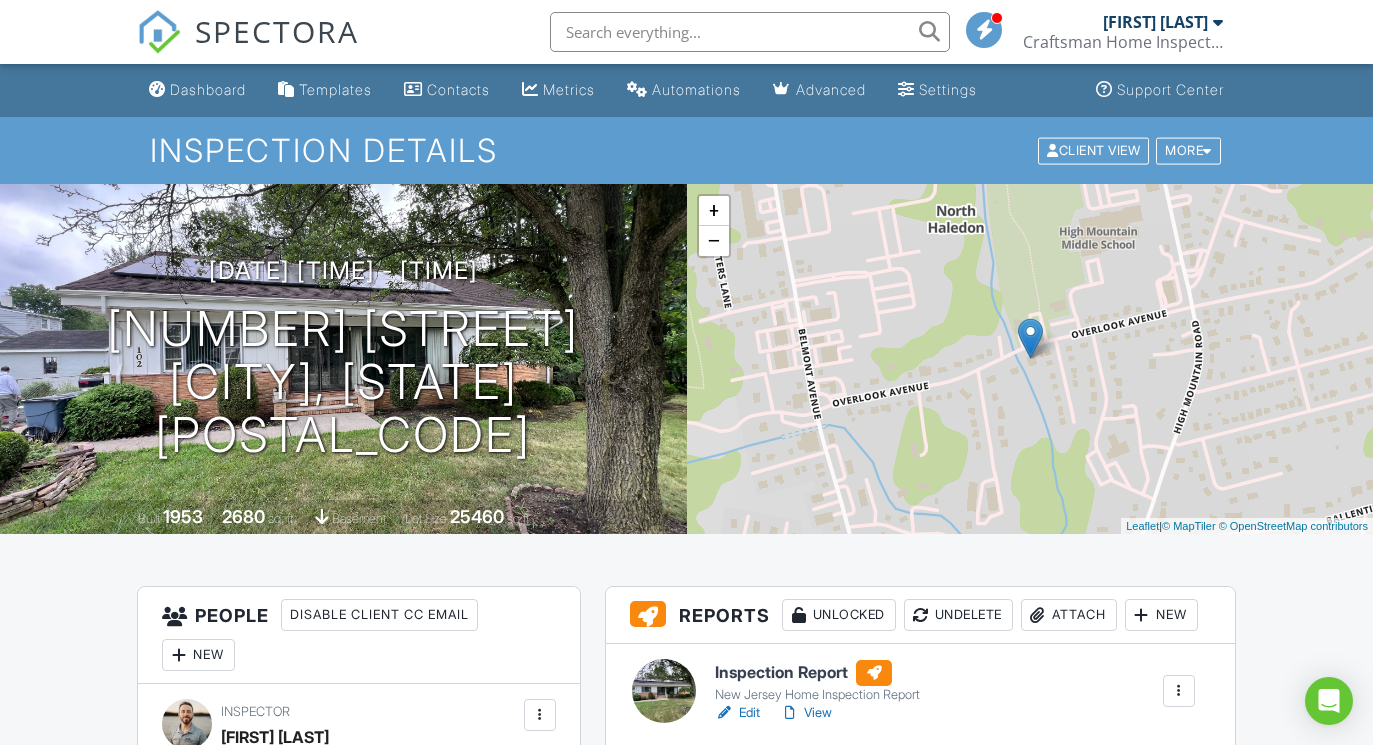 scroll, scrollTop: 517, scrollLeft: 0, axis: vertical 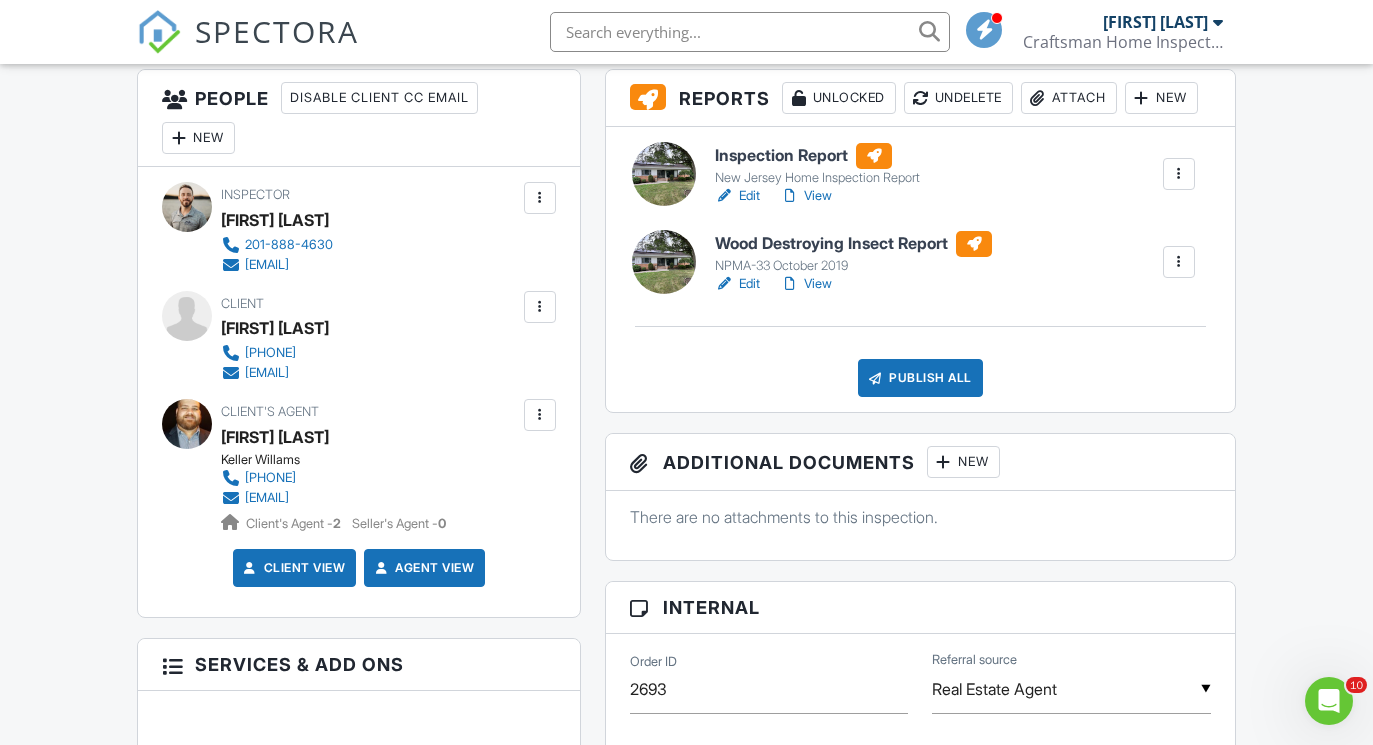click on "View" at bounding box center [806, 196] 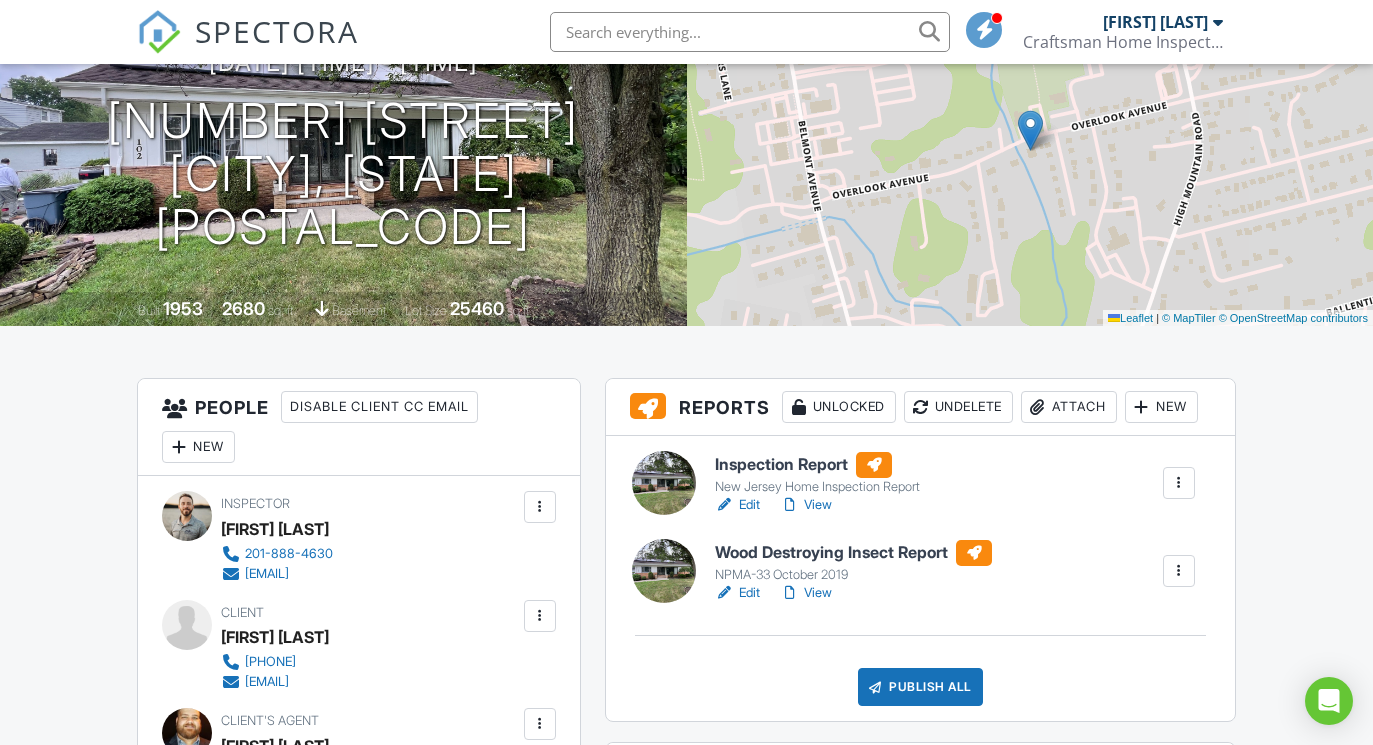 scroll, scrollTop: 217, scrollLeft: 0, axis: vertical 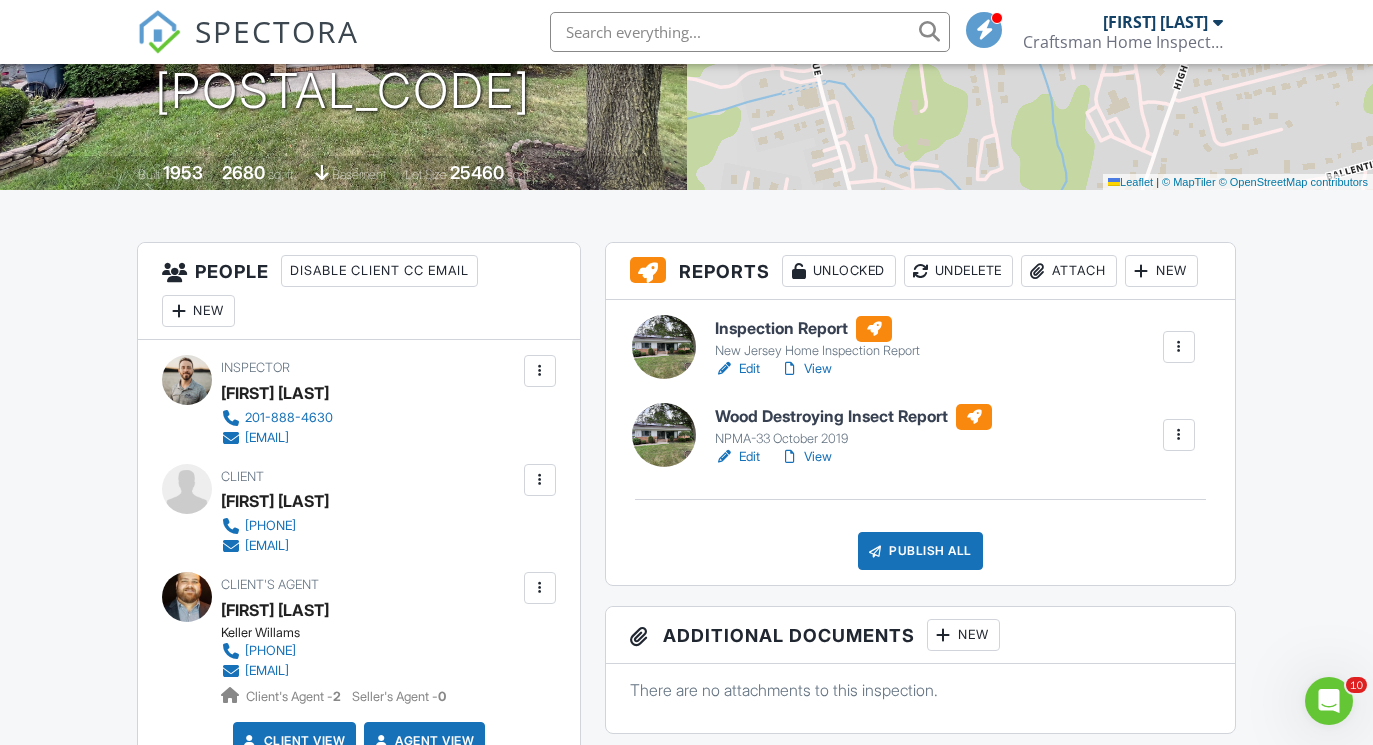 click on "View" at bounding box center (806, 369) 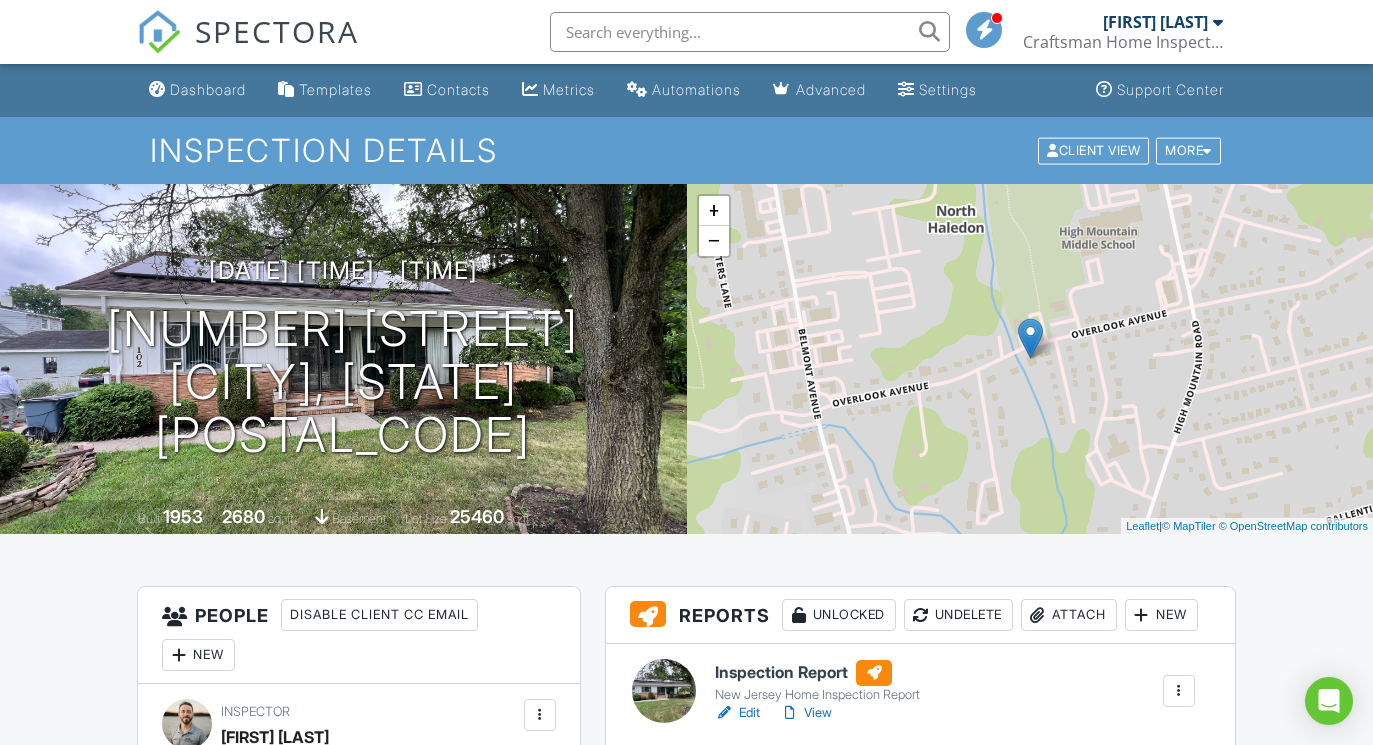 scroll, scrollTop: 0, scrollLeft: 0, axis: both 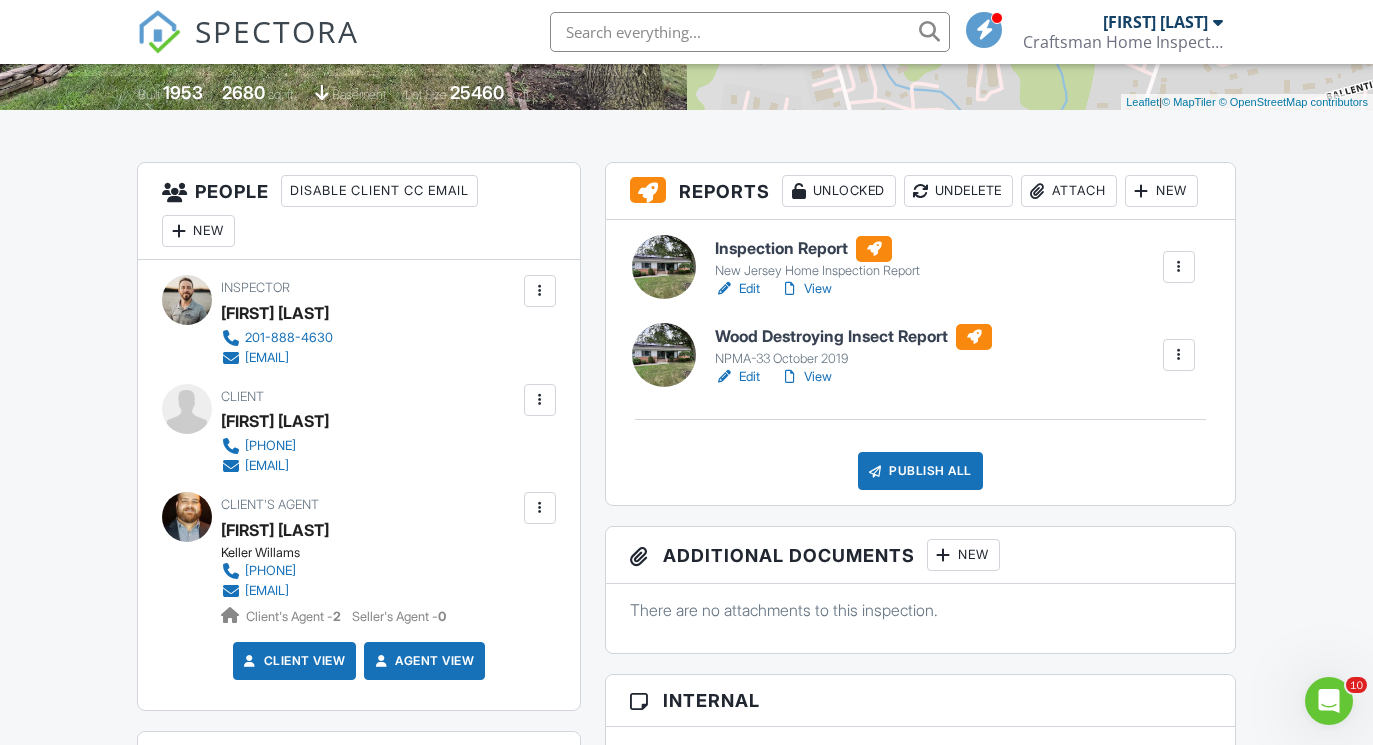 click on "Edit" at bounding box center [737, 377] 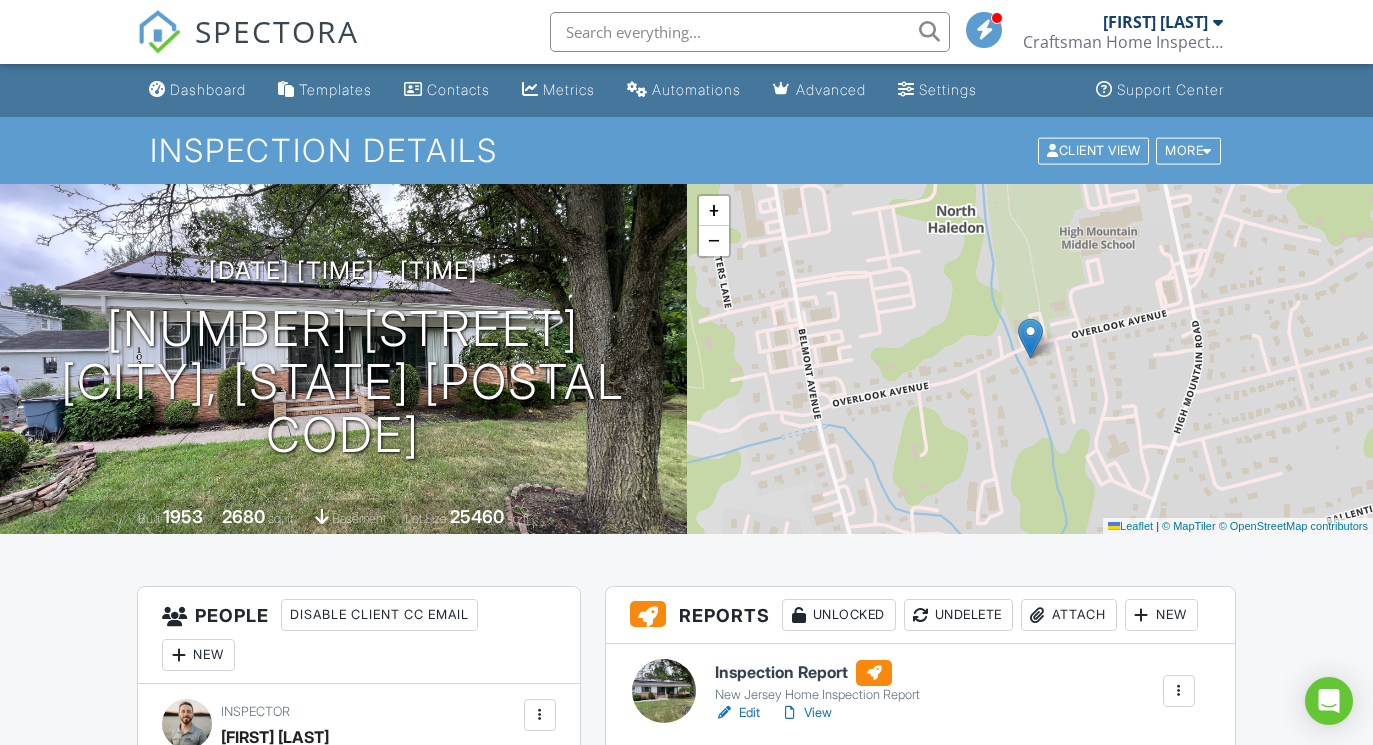 scroll, scrollTop: 0, scrollLeft: 0, axis: both 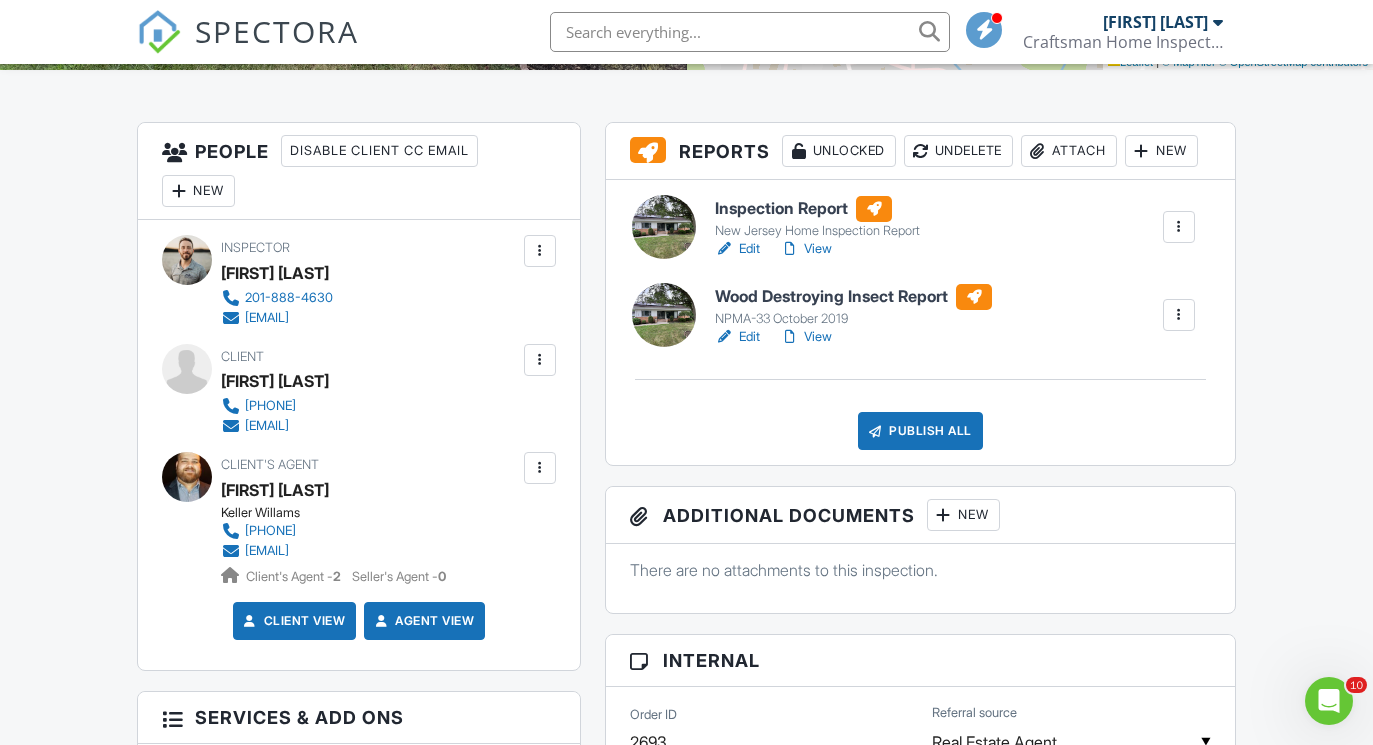 click on "View" at bounding box center [806, 249] 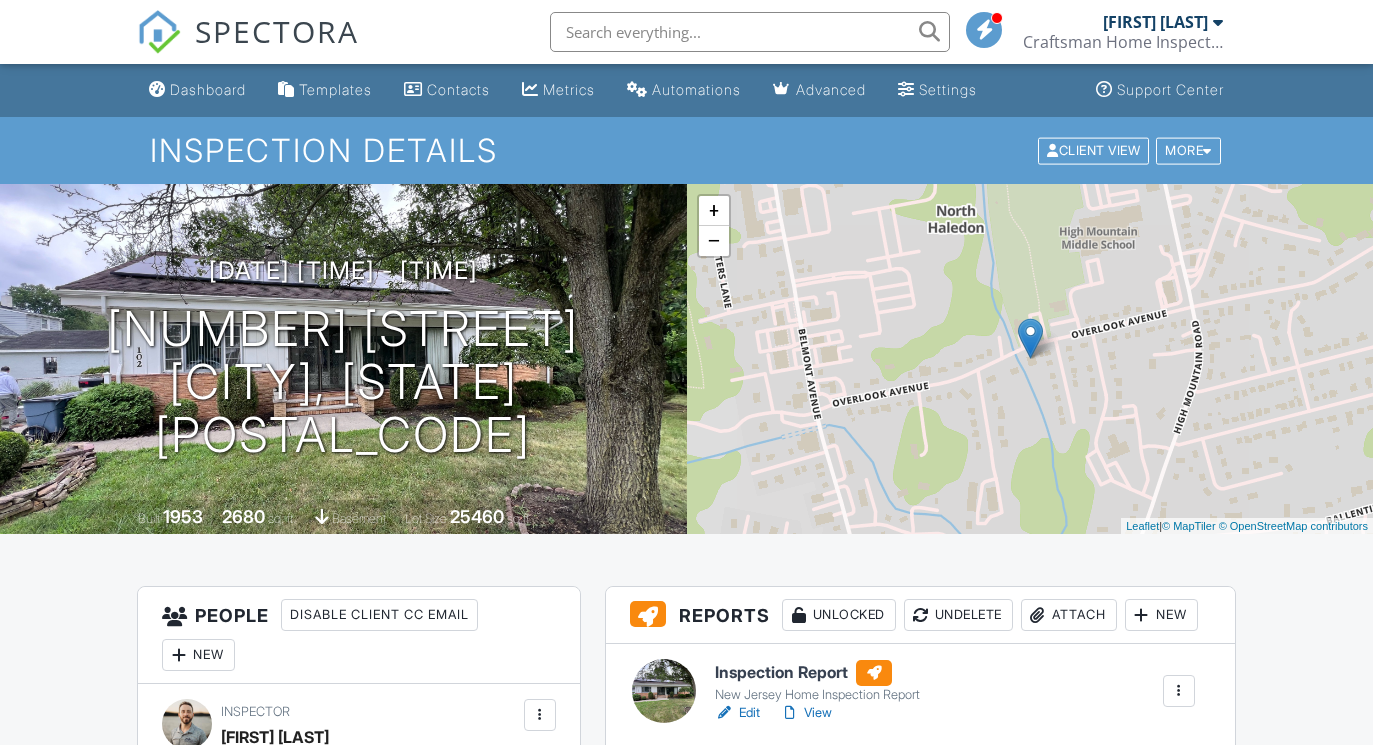 scroll, scrollTop: 0, scrollLeft: 0, axis: both 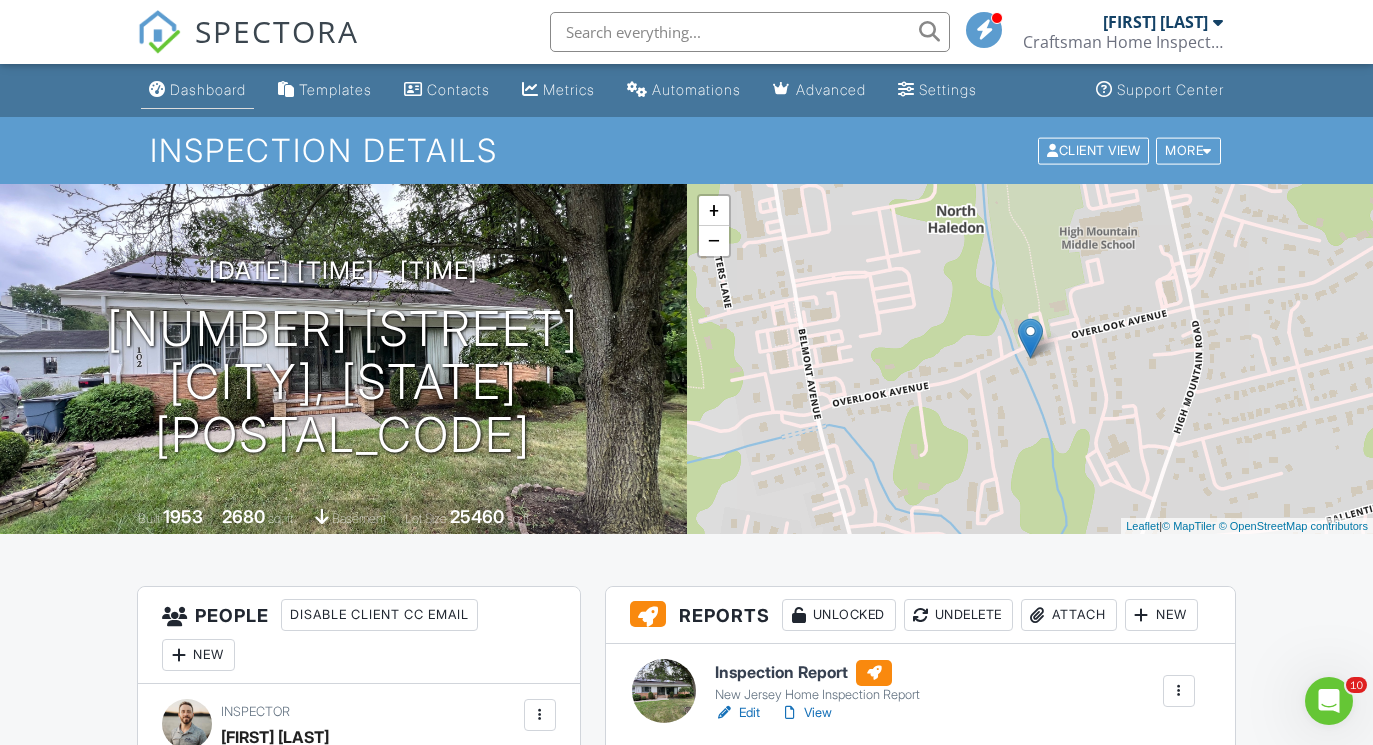 click on "Dashboard" at bounding box center (208, 89) 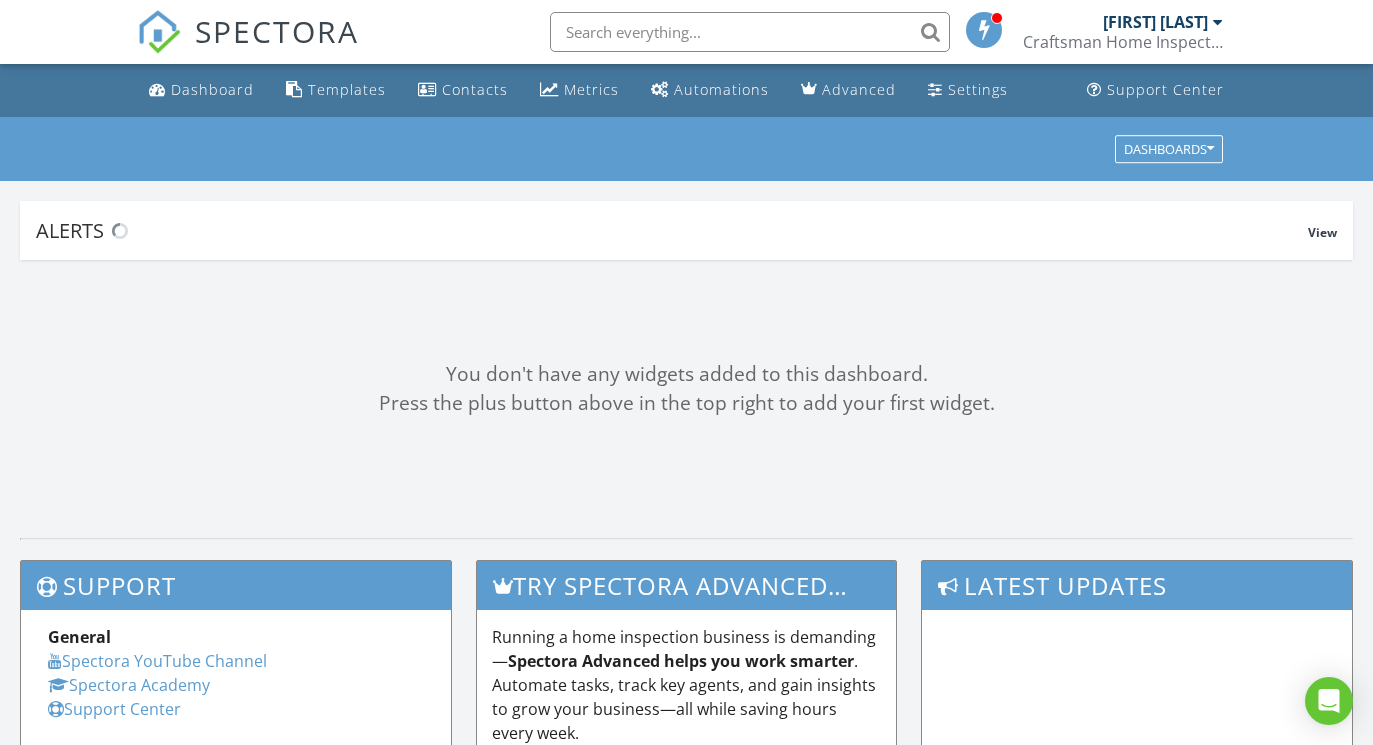 scroll, scrollTop: 0, scrollLeft: 0, axis: both 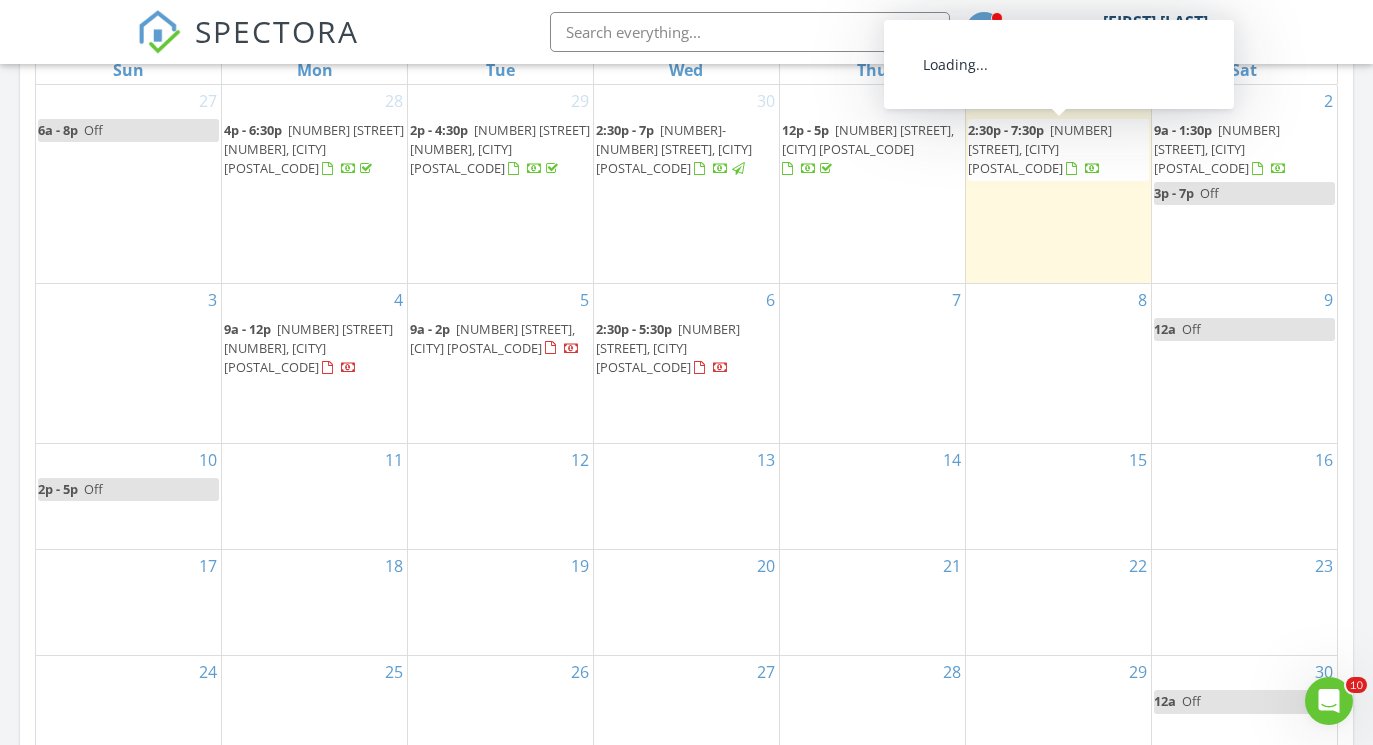 click on "102 Overlook Ave, North Haledon 07508" at bounding box center [1040, 149] 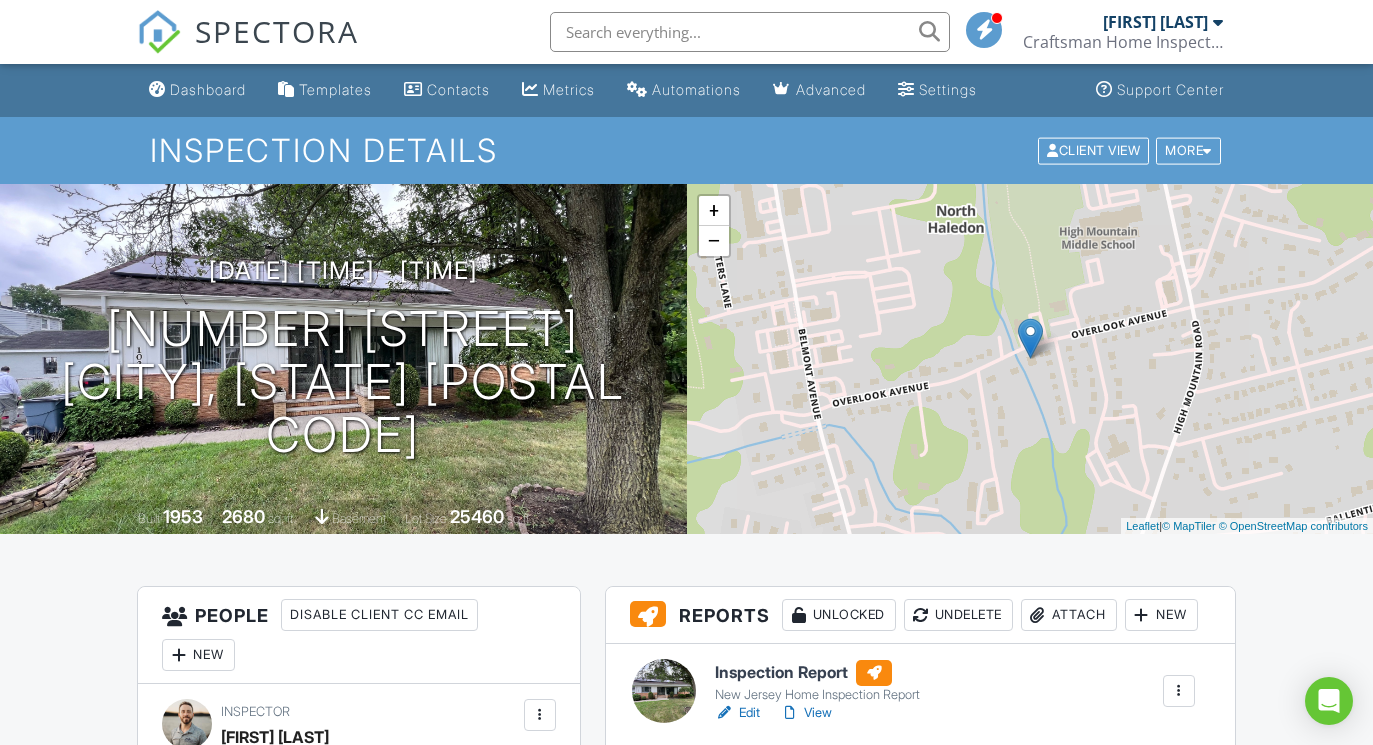 scroll, scrollTop: 83, scrollLeft: 0, axis: vertical 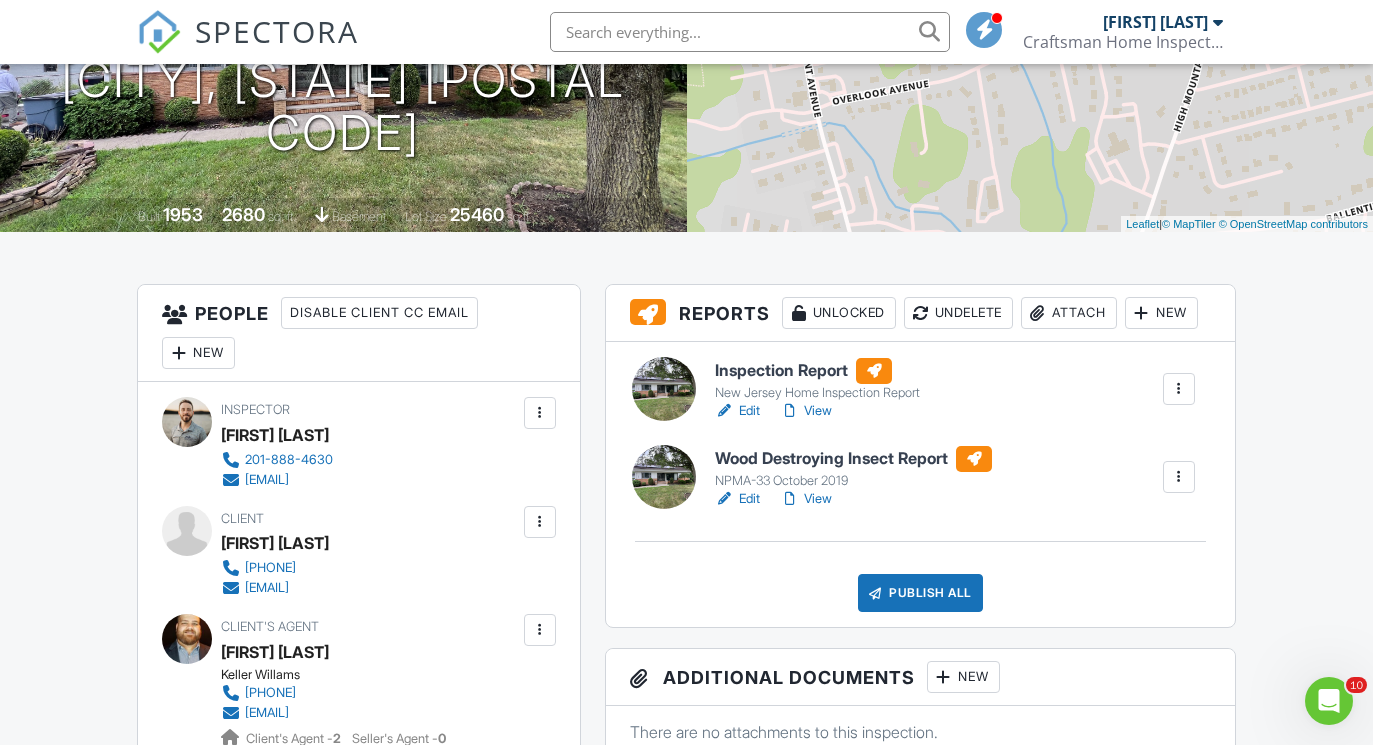 click on "View" at bounding box center [806, 411] 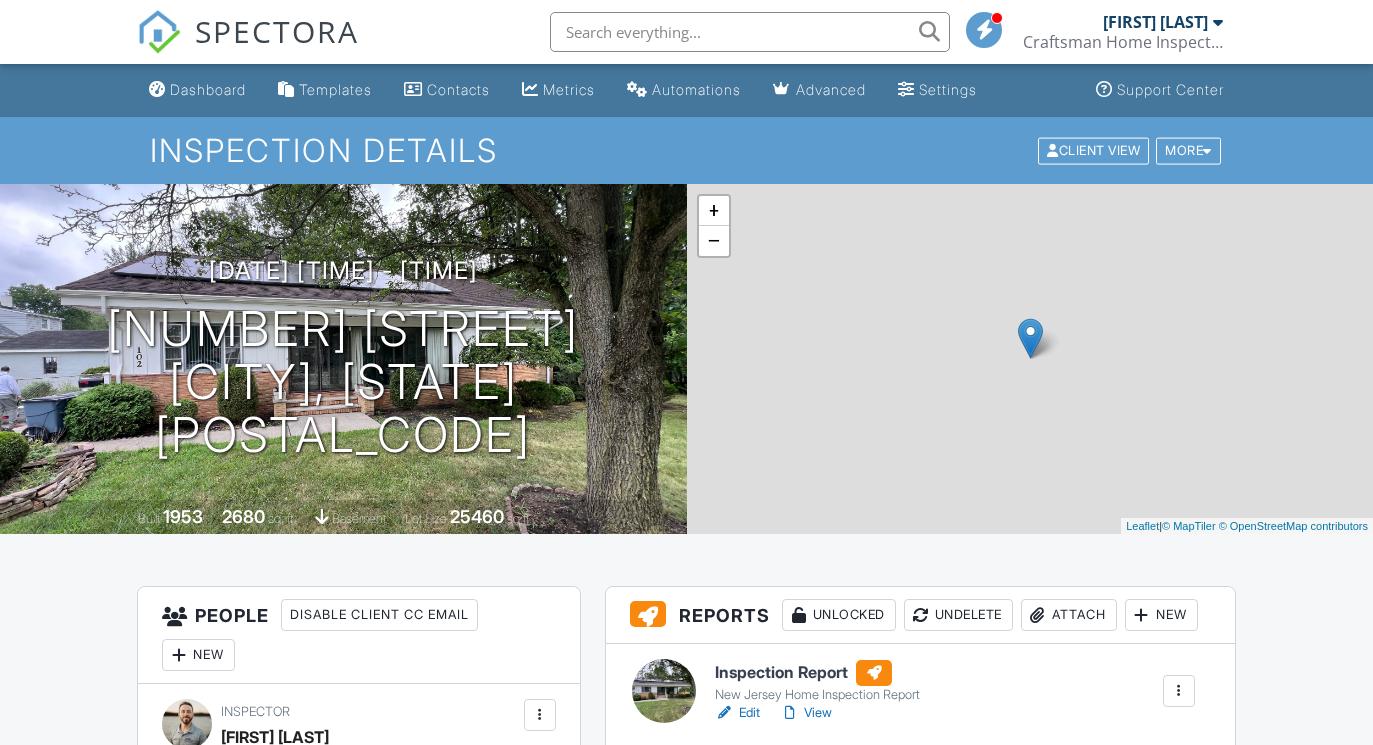 scroll, scrollTop: 0, scrollLeft: 0, axis: both 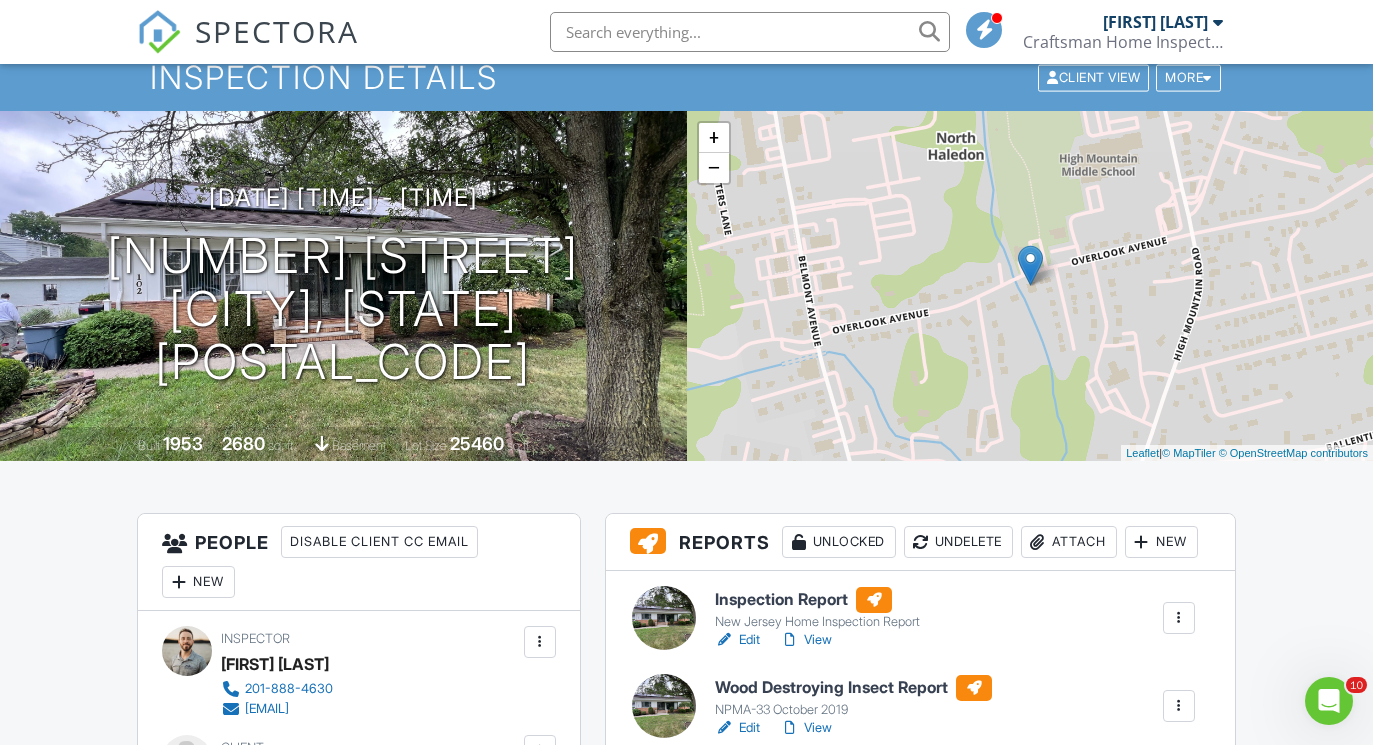 click on "View" at bounding box center [806, 640] 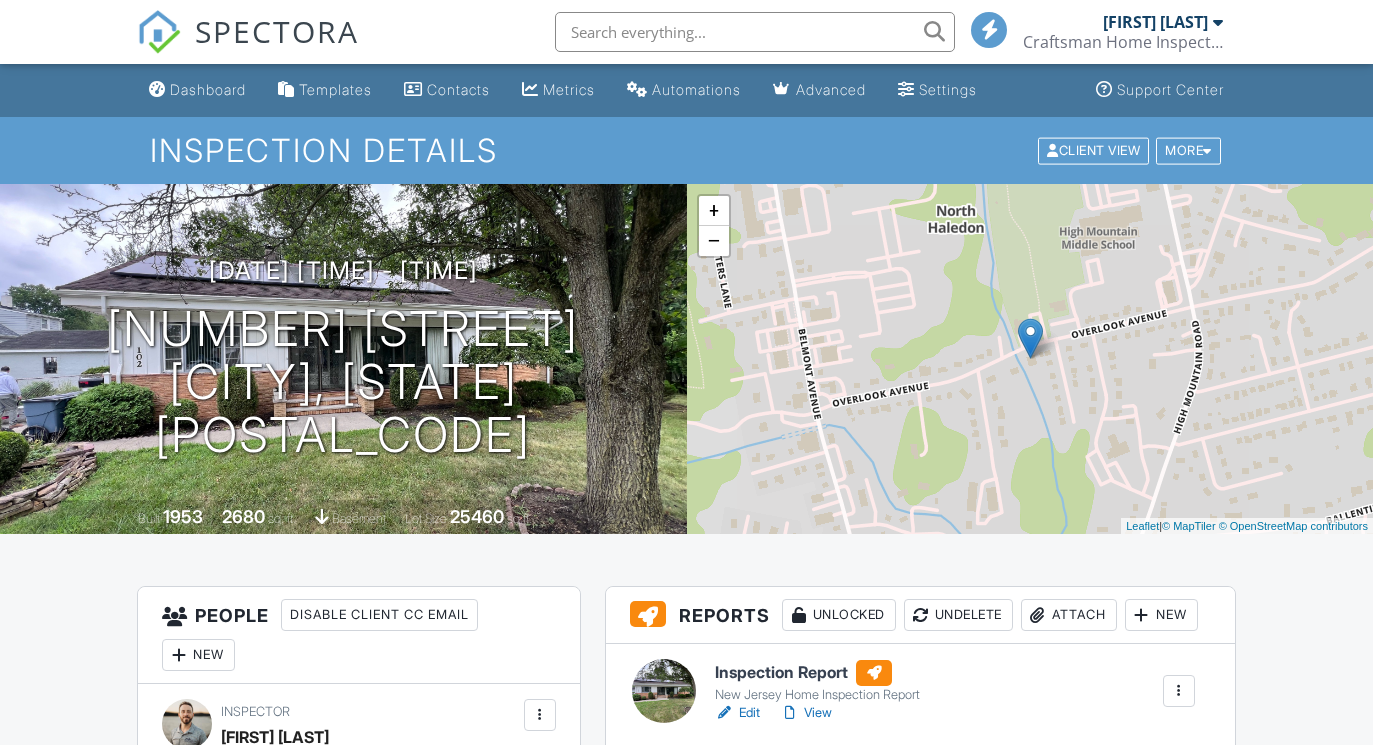 scroll, scrollTop: 257, scrollLeft: 0, axis: vertical 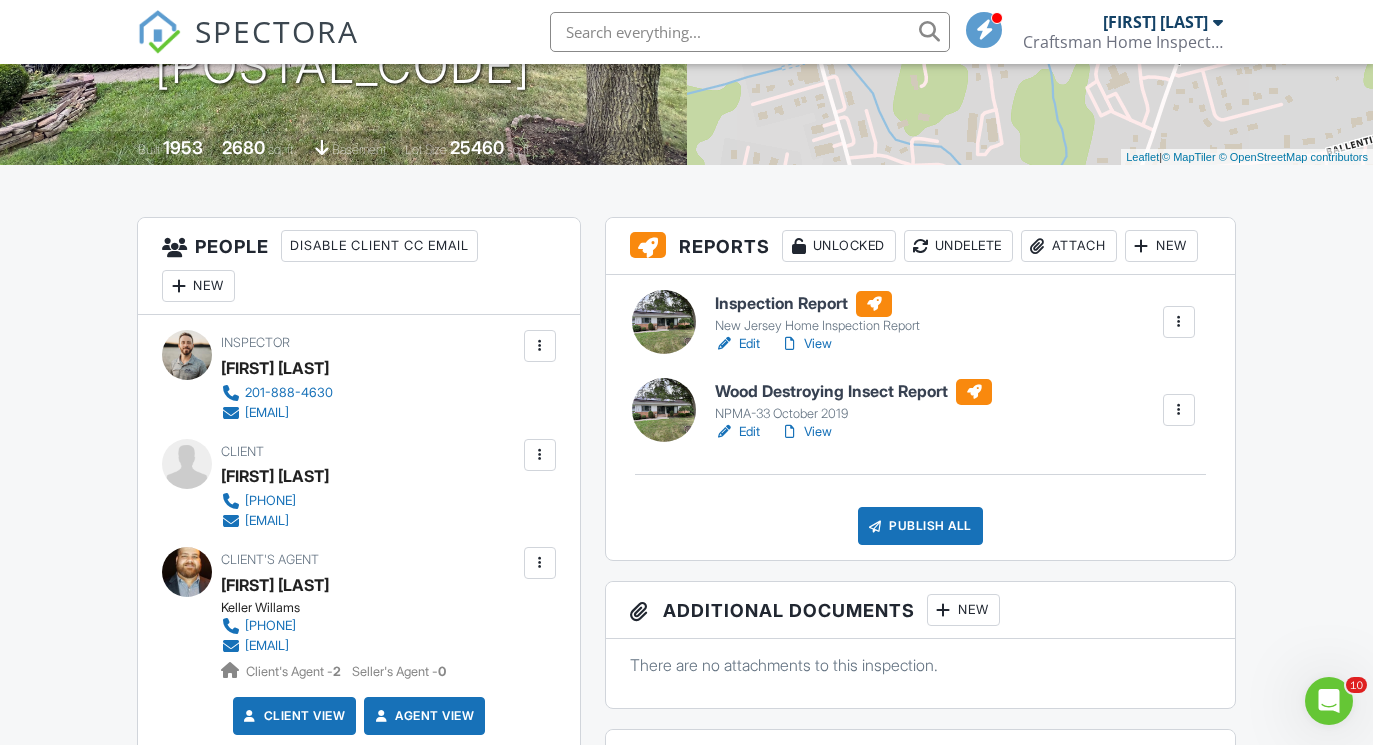 click at bounding box center [875, 526] 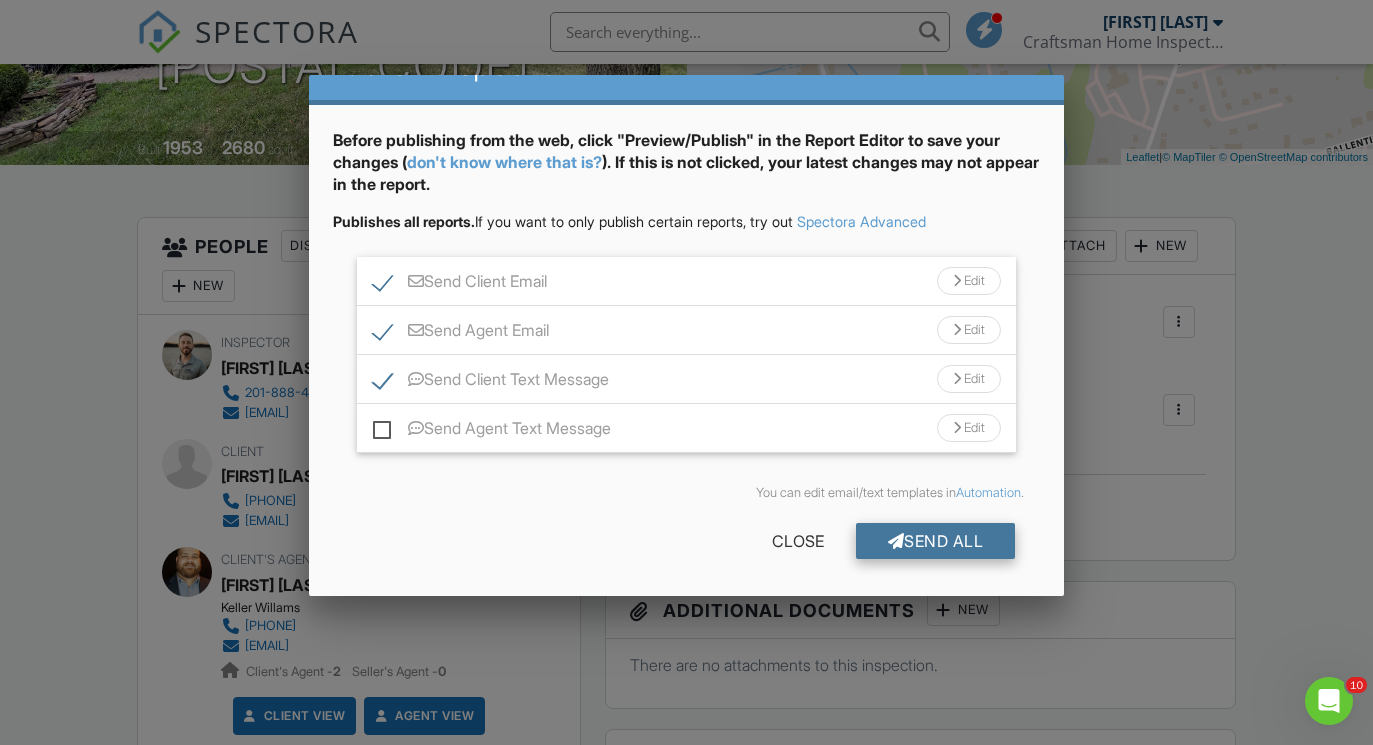 scroll, scrollTop: 46, scrollLeft: 0, axis: vertical 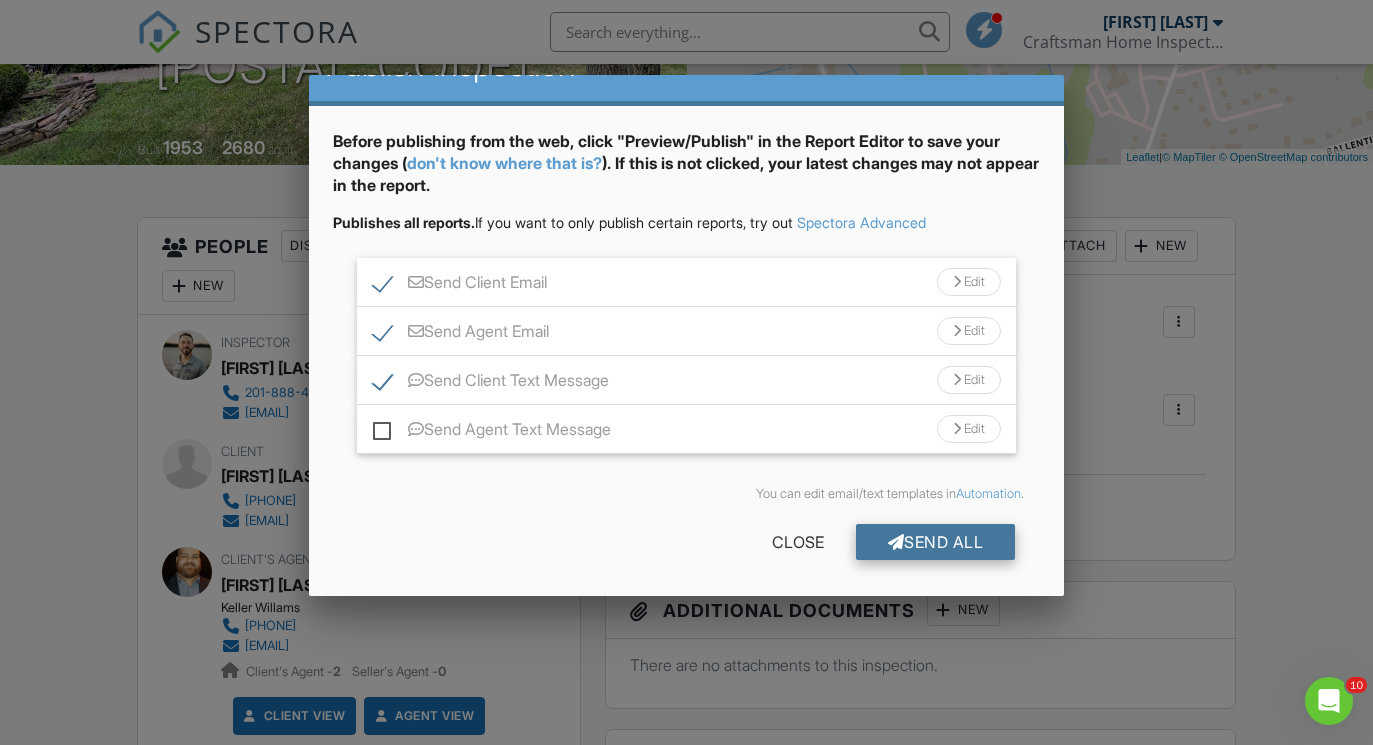 click on "Send All" at bounding box center (936, 542) 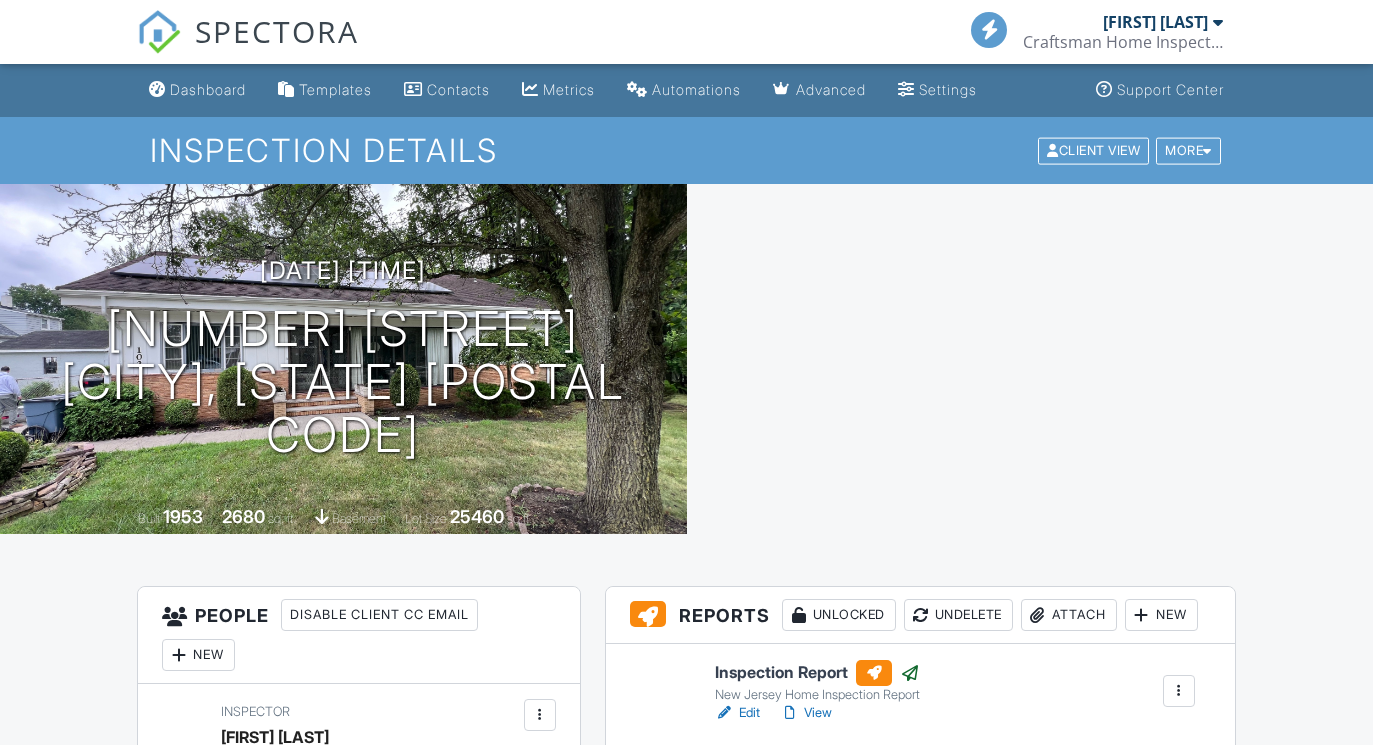 scroll, scrollTop: 0, scrollLeft: 0, axis: both 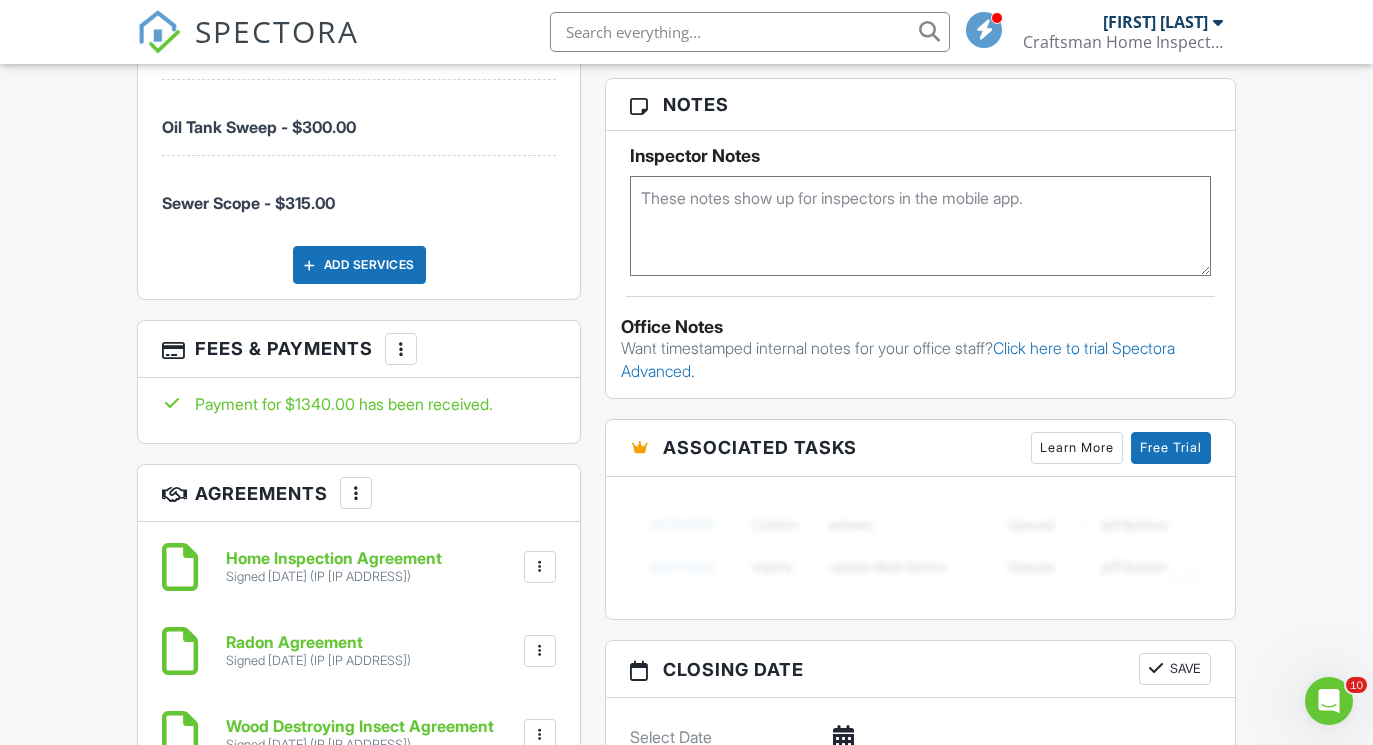 click on "Home Inspection Agreement" at bounding box center [334, 559] 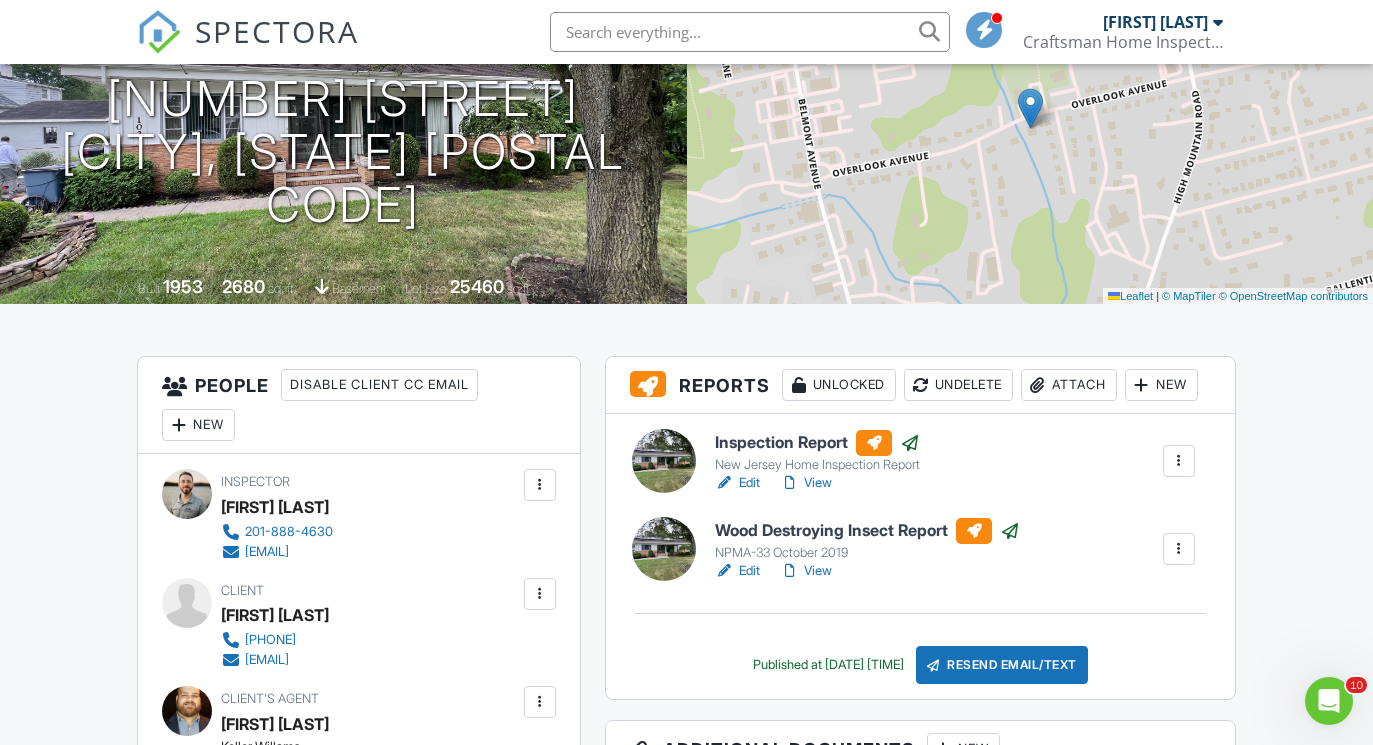 scroll, scrollTop: 246, scrollLeft: 0, axis: vertical 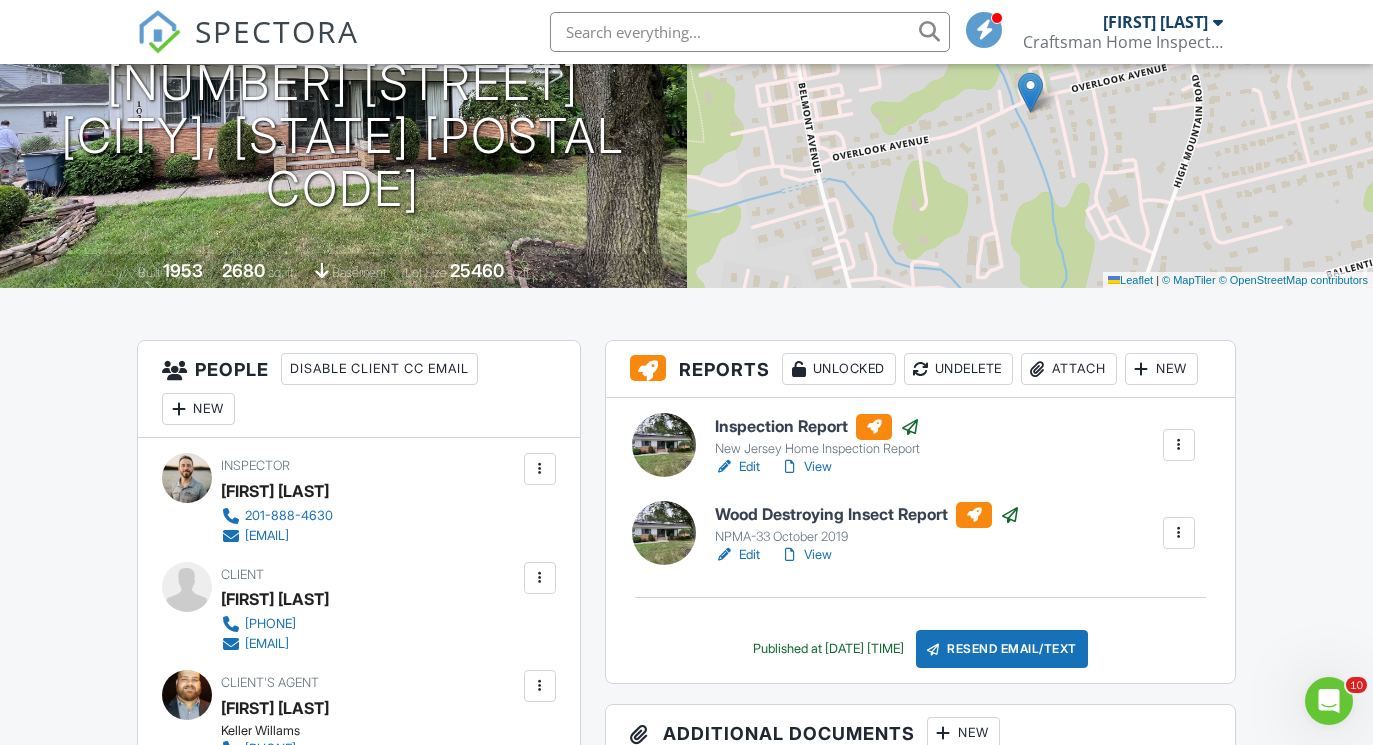 click on "View" at bounding box center [806, 467] 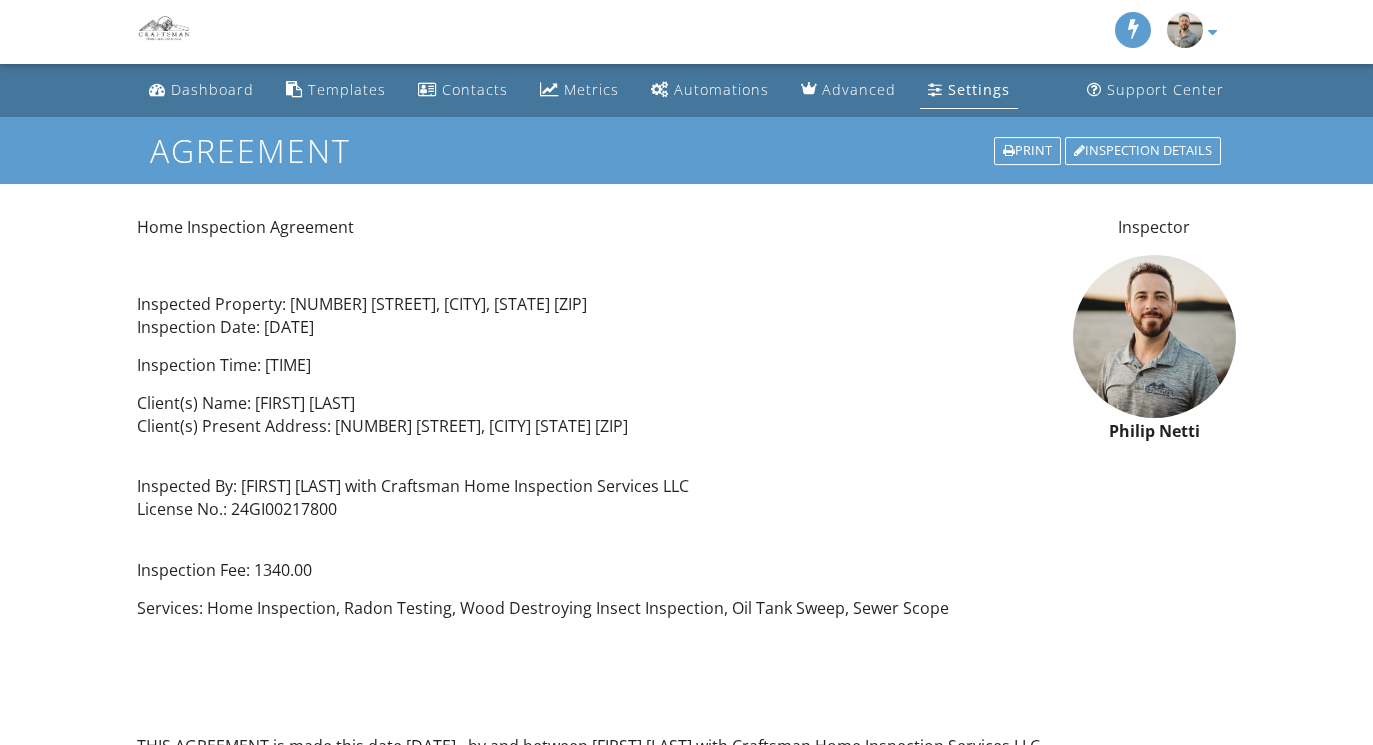 scroll, scrollTop: 0, scrollLeft: 0, axis: both 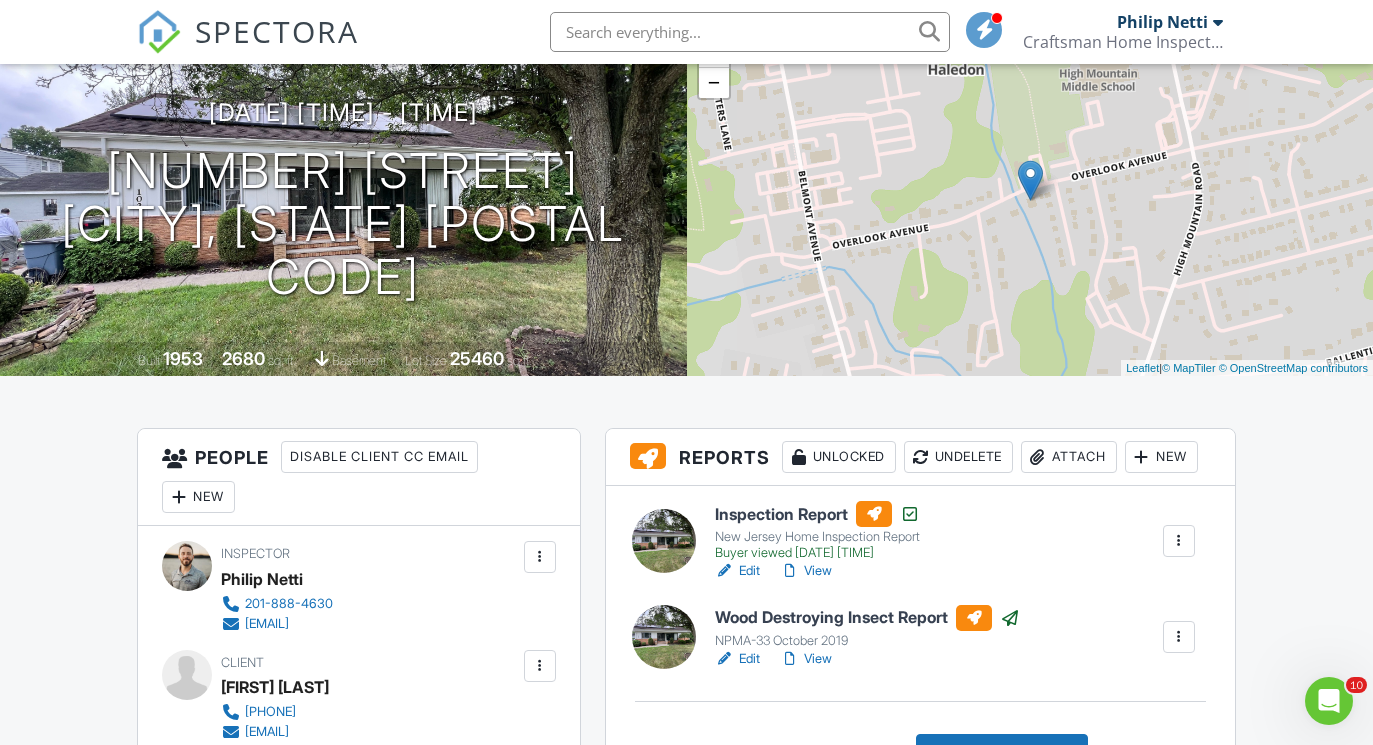 click on "View" at bounding box center (806, 571) 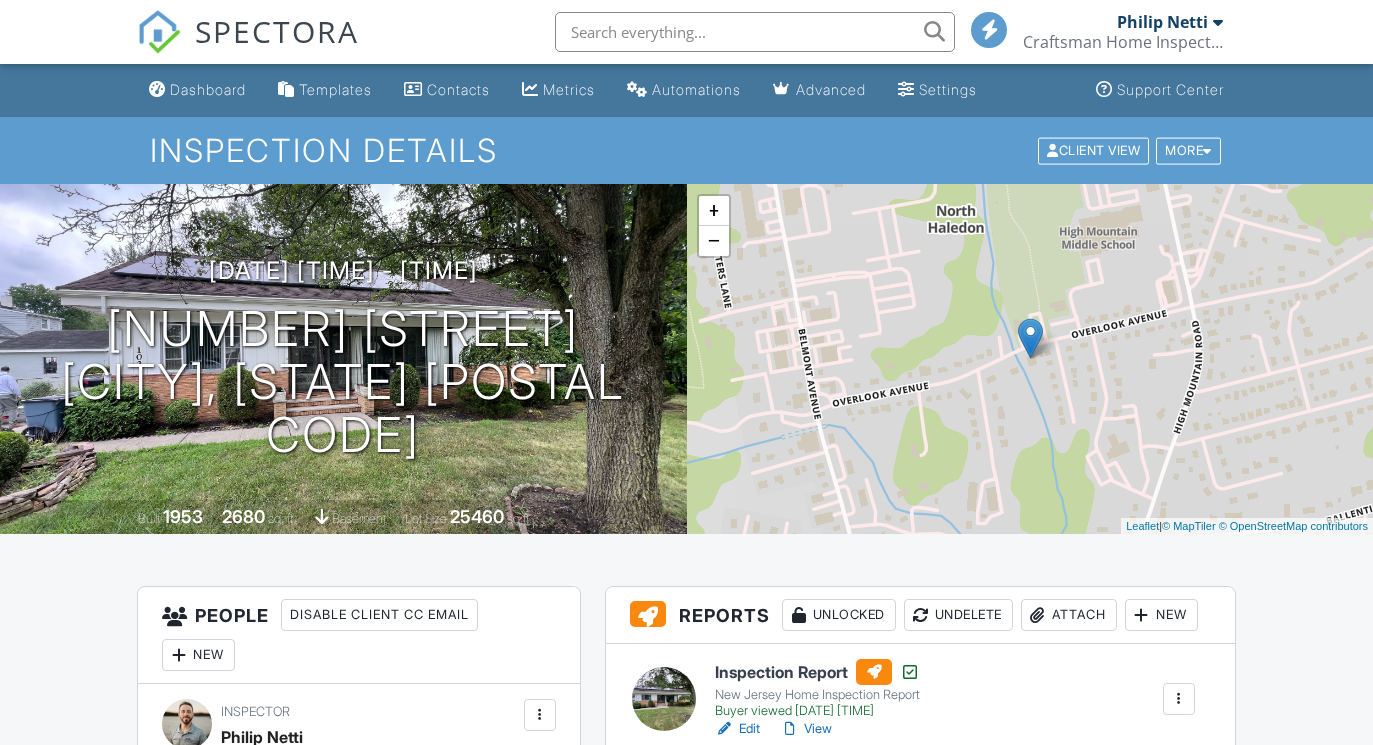 scroll, scrollTop: 0, scrollLeft: 0, axis: both 